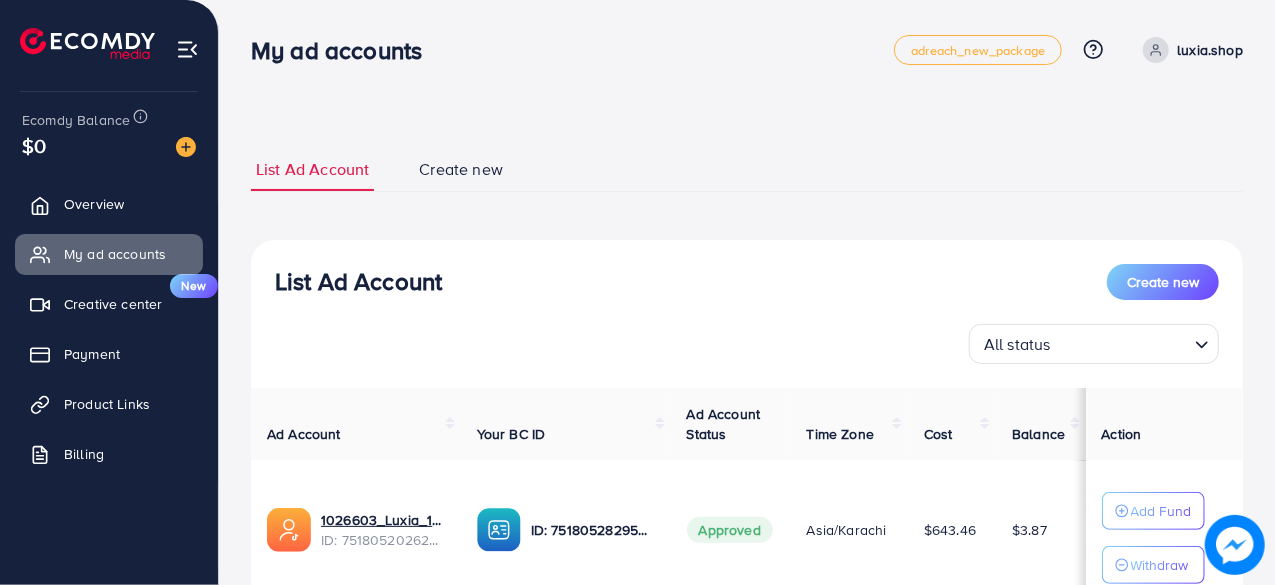 scroll, scrollTop: 158, scrollLeft: 0, axis: vertical 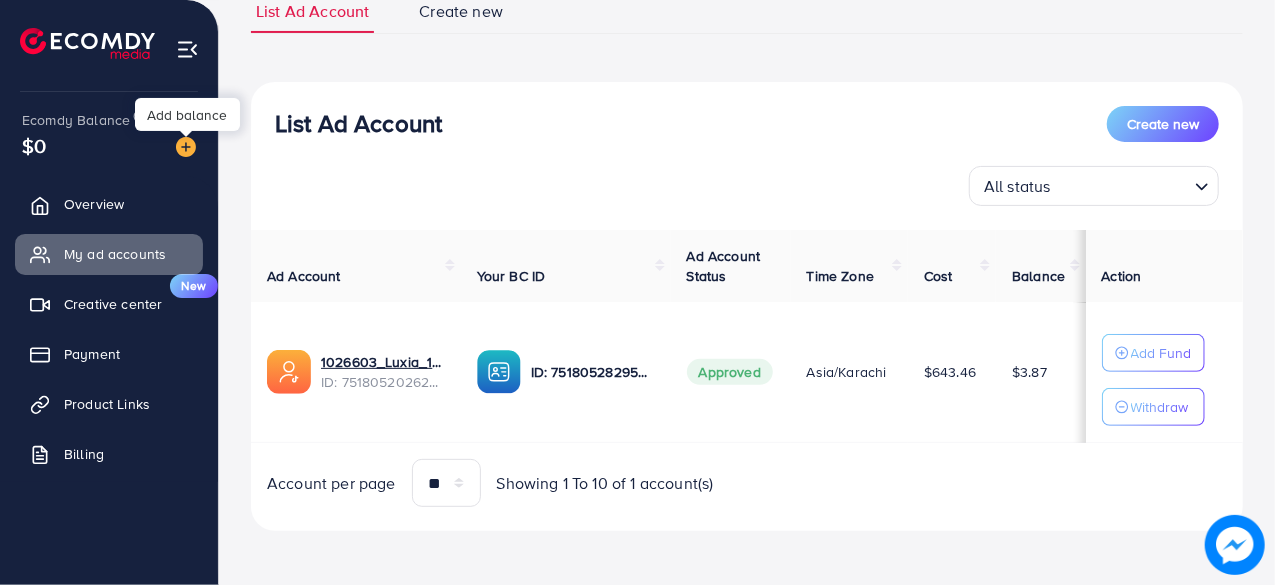 click at bounding box center (186, 147) 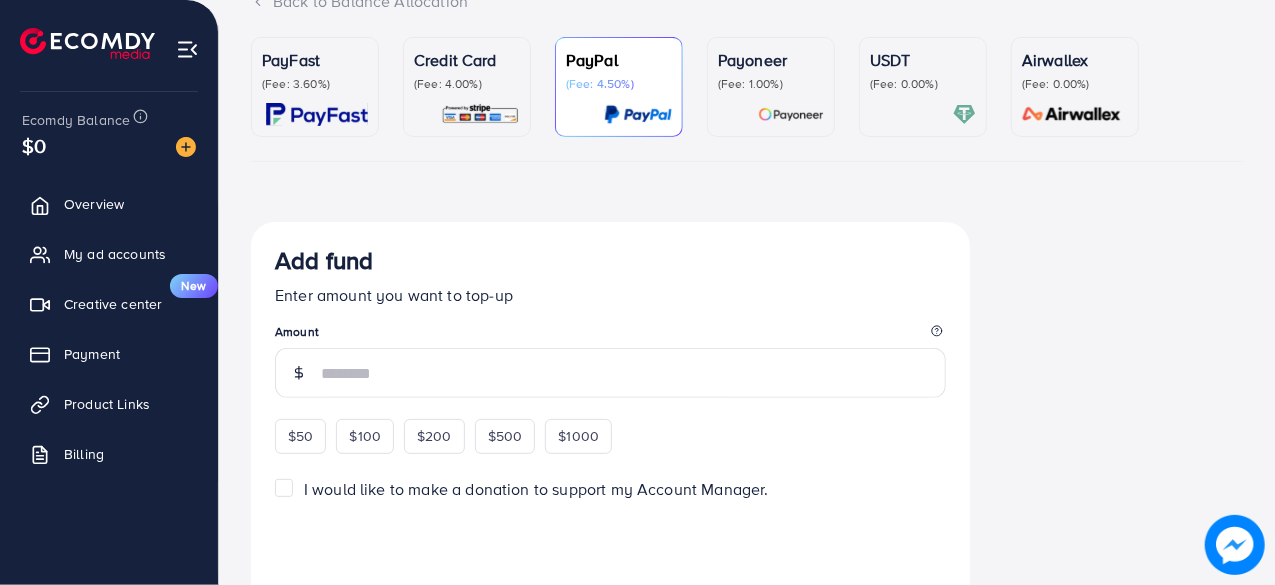scroll, scrollTop: 0, scrollLeft: 0, axis: both 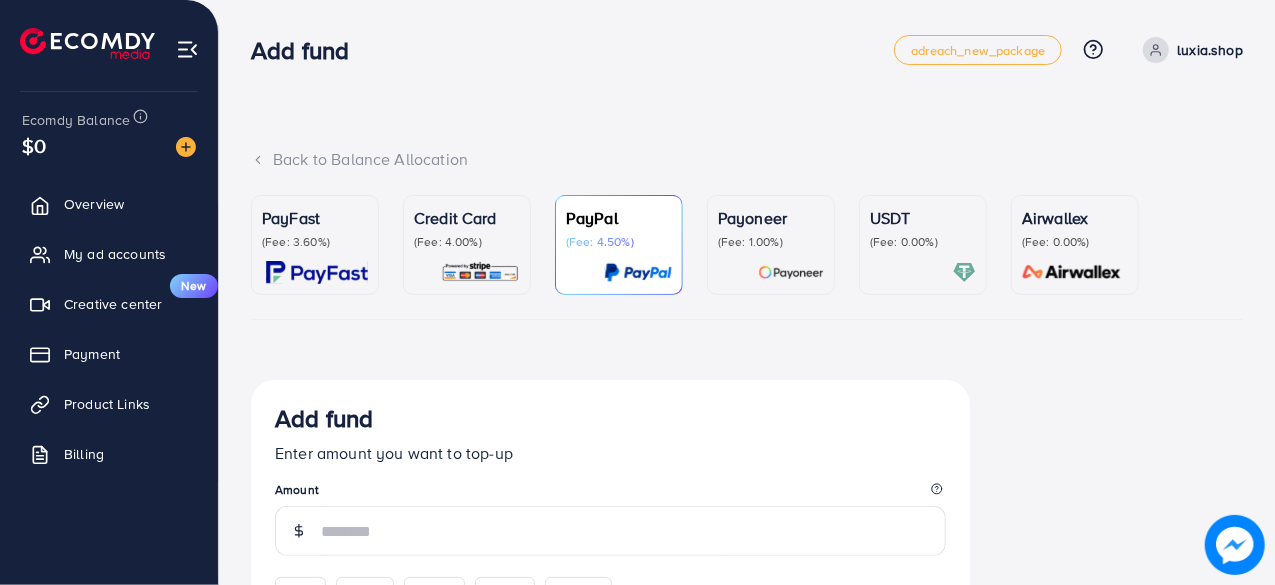 click on "(Fee: 3.60%)" at bounding box center [315, 242] 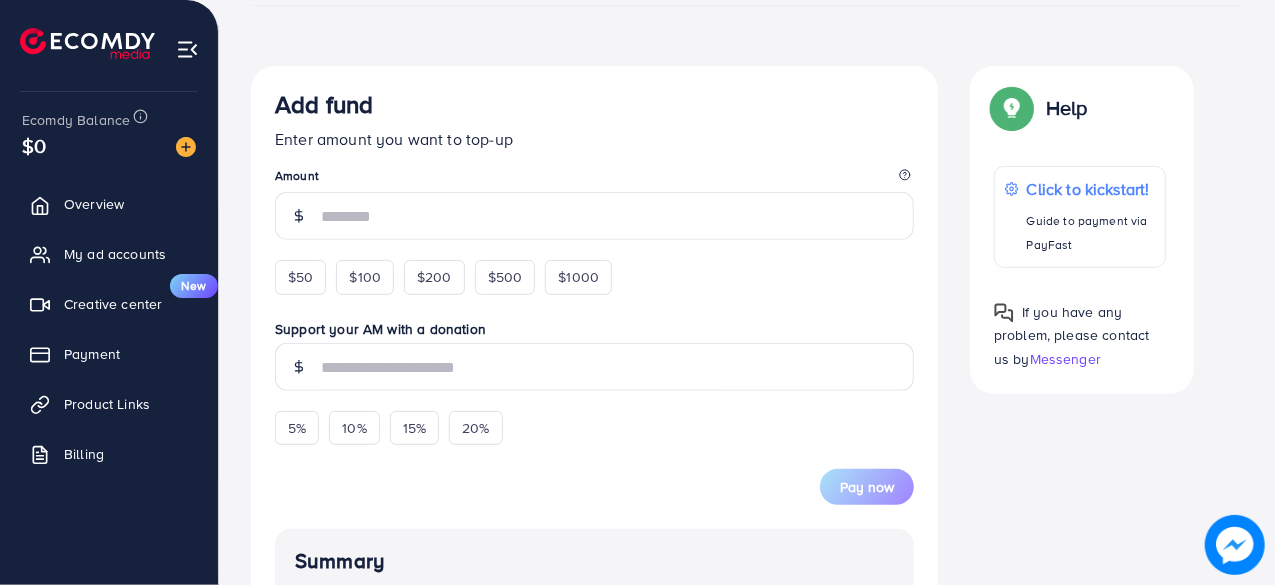 scroll, scrollTop: 400, scrollLeft: 0, axis: vertical 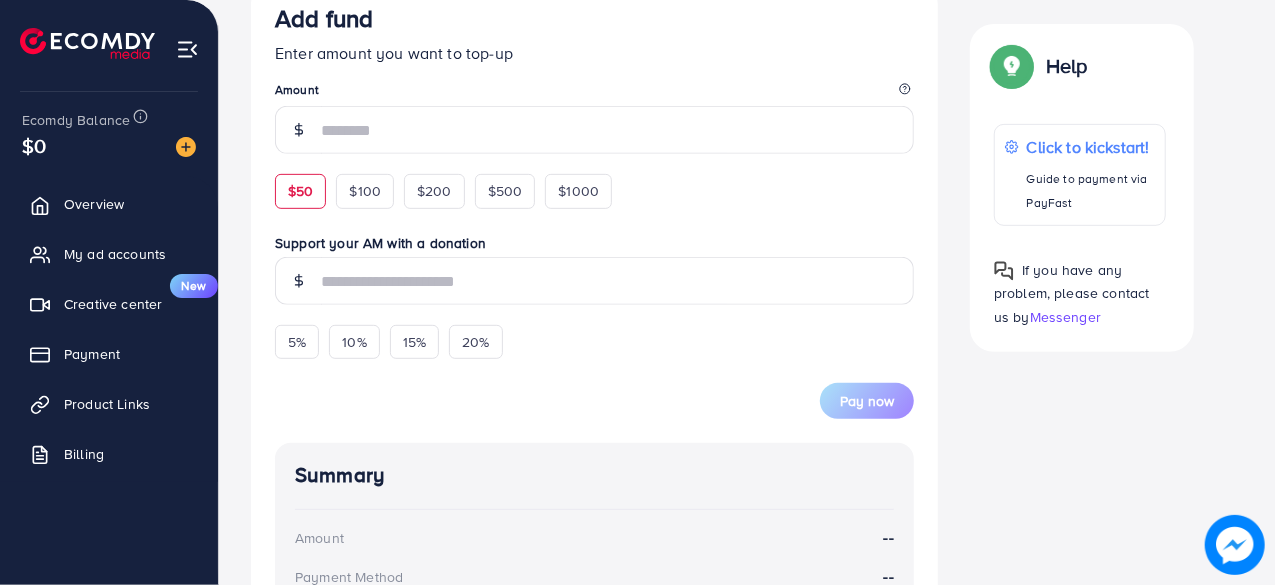 click on "$50" at bounding box center [300, 191] 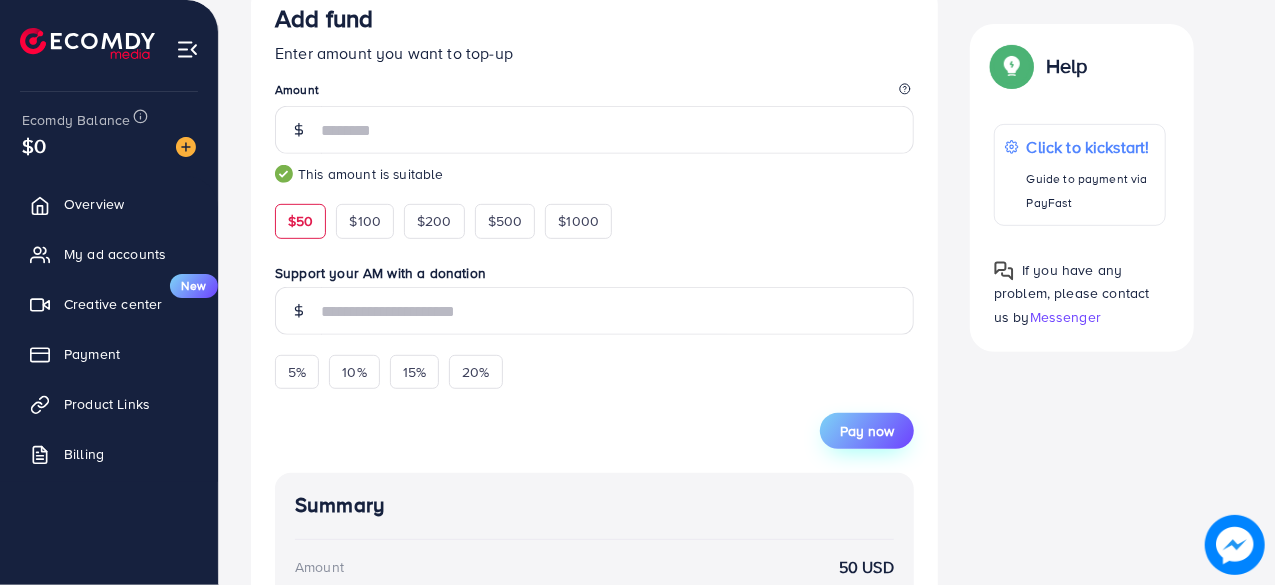 click on "Pay now" at bounding box center (867, 431) 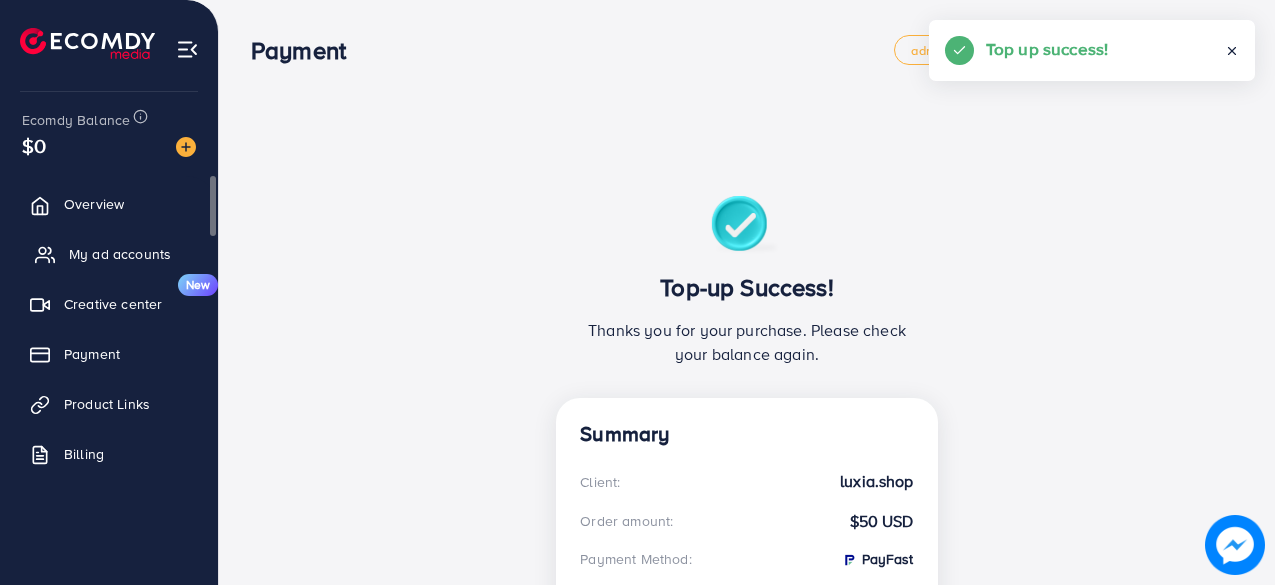 scroll, scrollTop: 0, scrollLeft: 0, axis: both 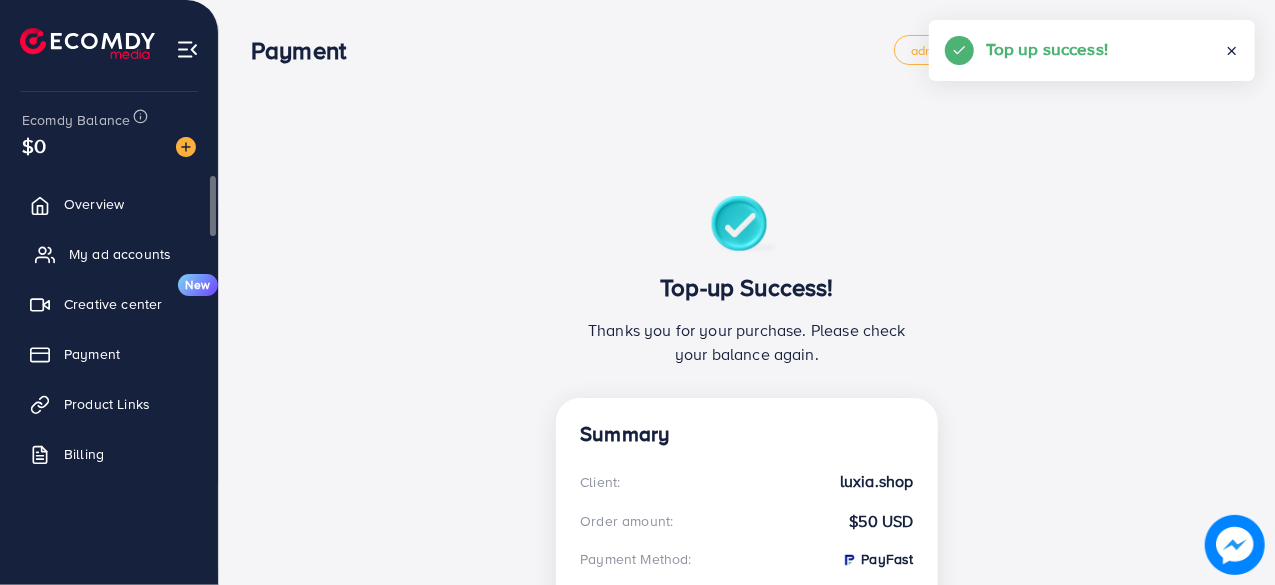 click on "My ad accounts" at bounding box center (120, 254) 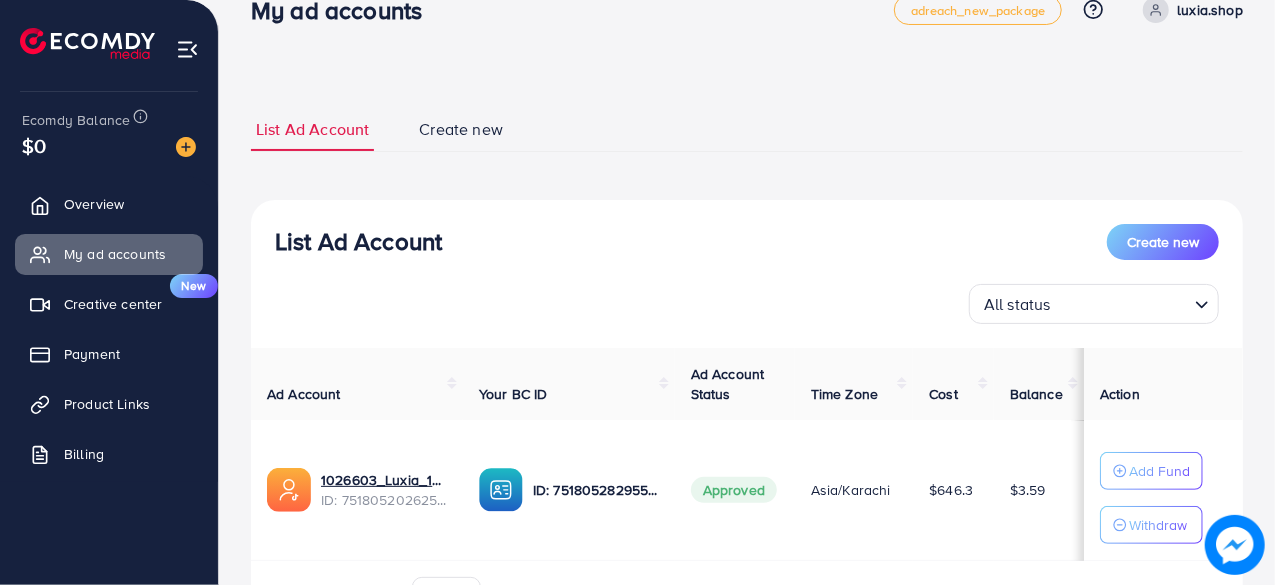 scroll, scrollTop: 0, scrollLeft: 0, axis: both 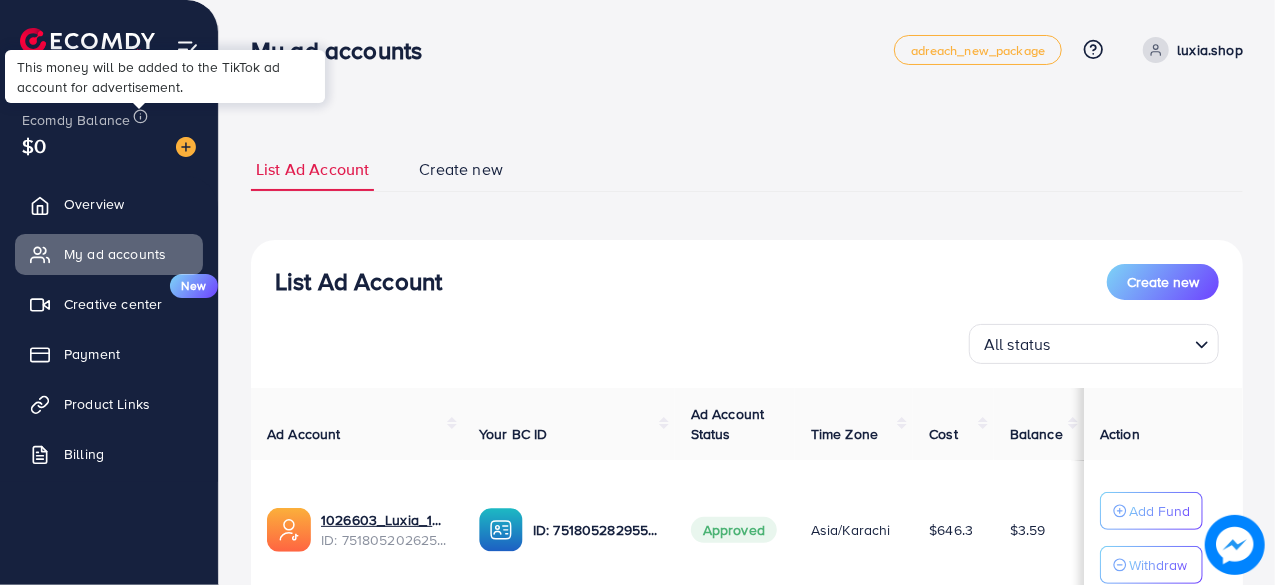 click 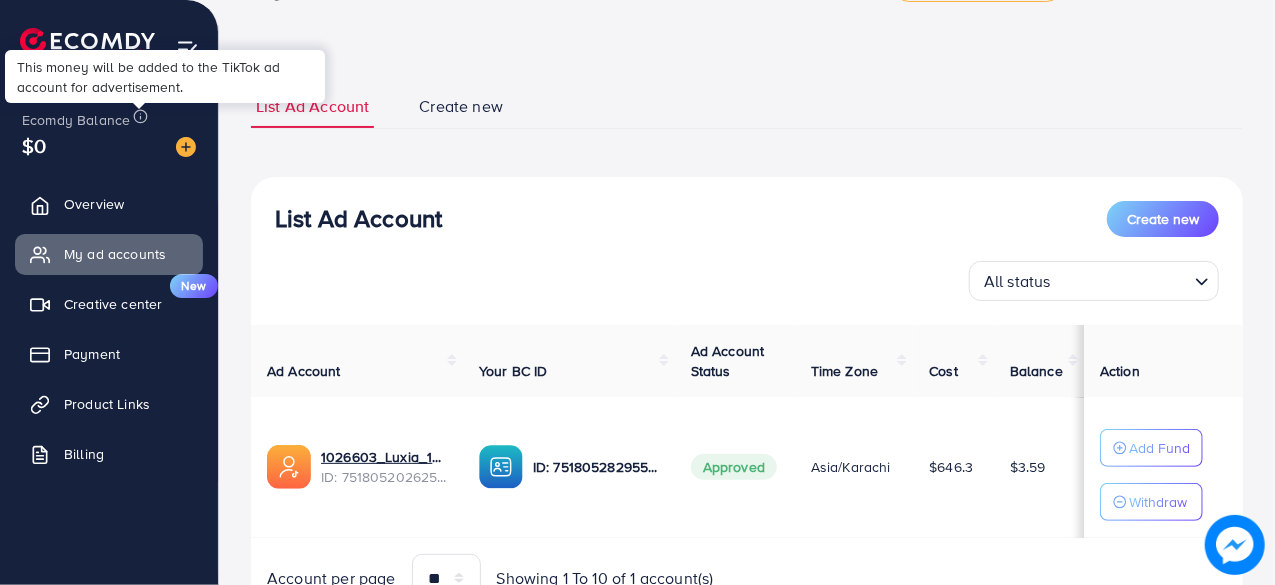 scroll, scrollTop: 0, scrollLeft: 0, axis: both 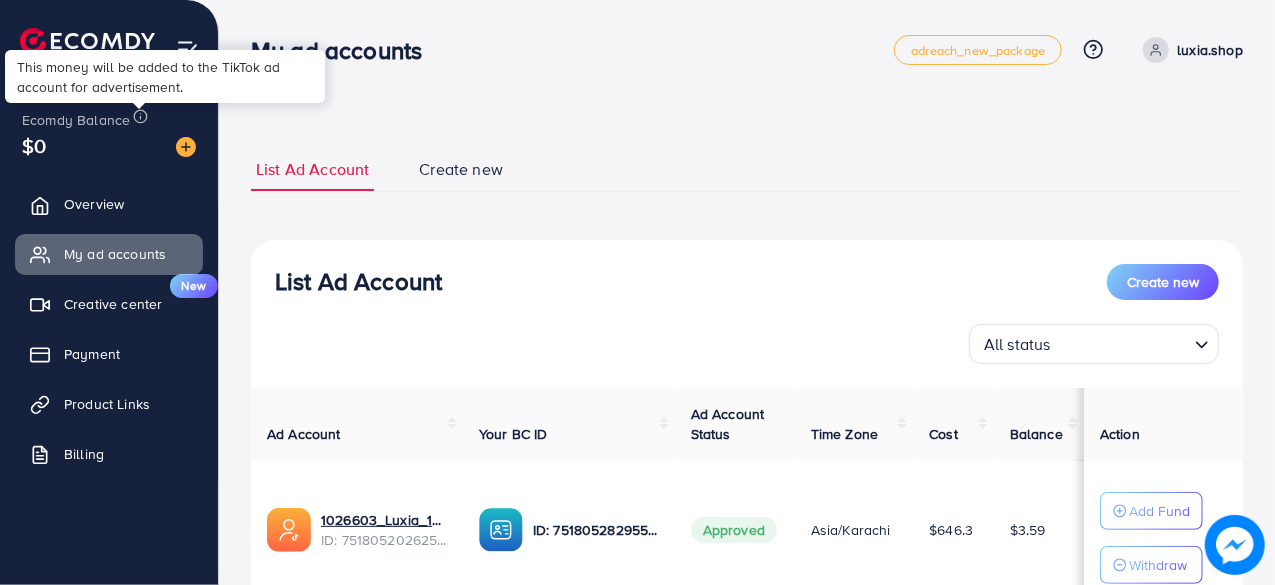 click 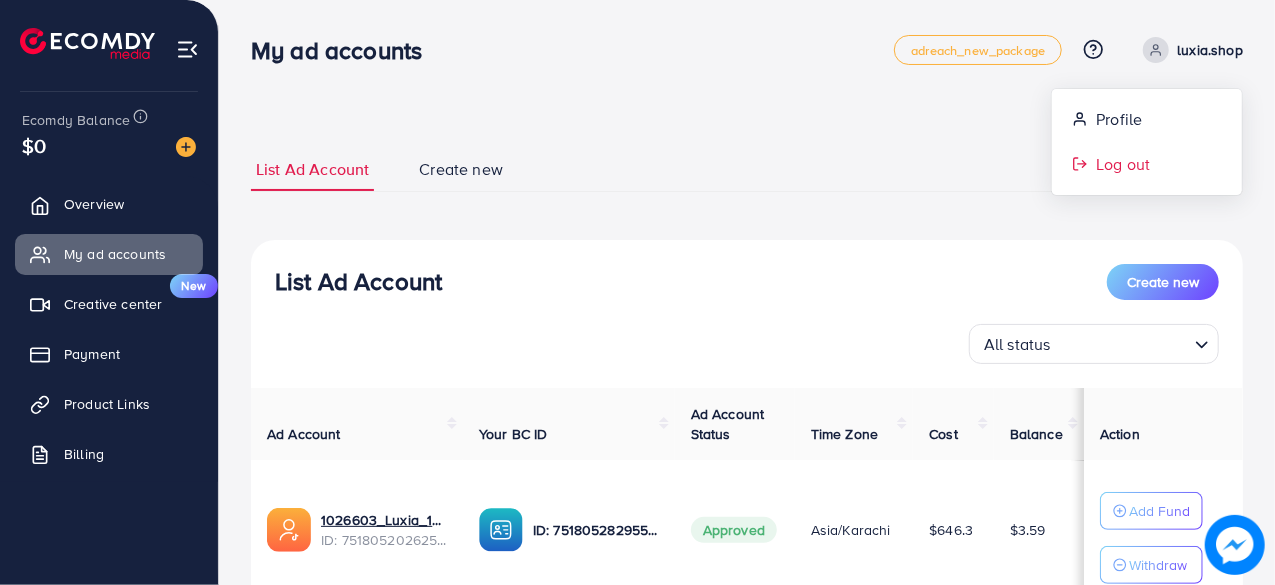 click on "Log out" at bounding box center (1123, 164) 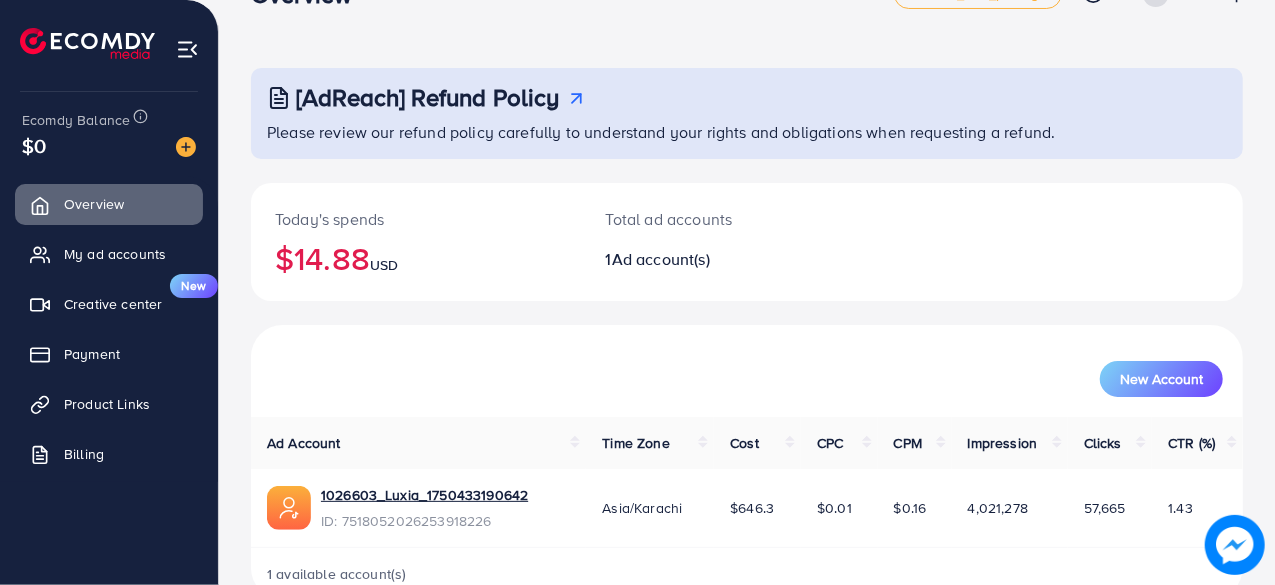 scroll, scrollTop: 102, scrollLeft: 0, axis: vertical 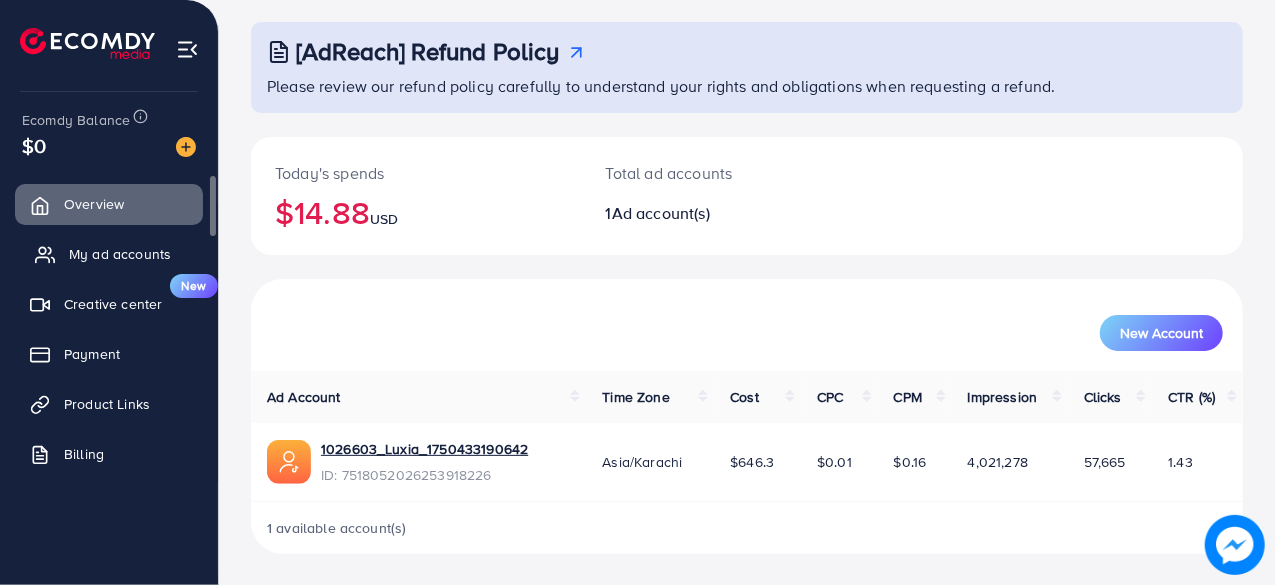 click on "My ad accounts" at bounding box center [120, 254] 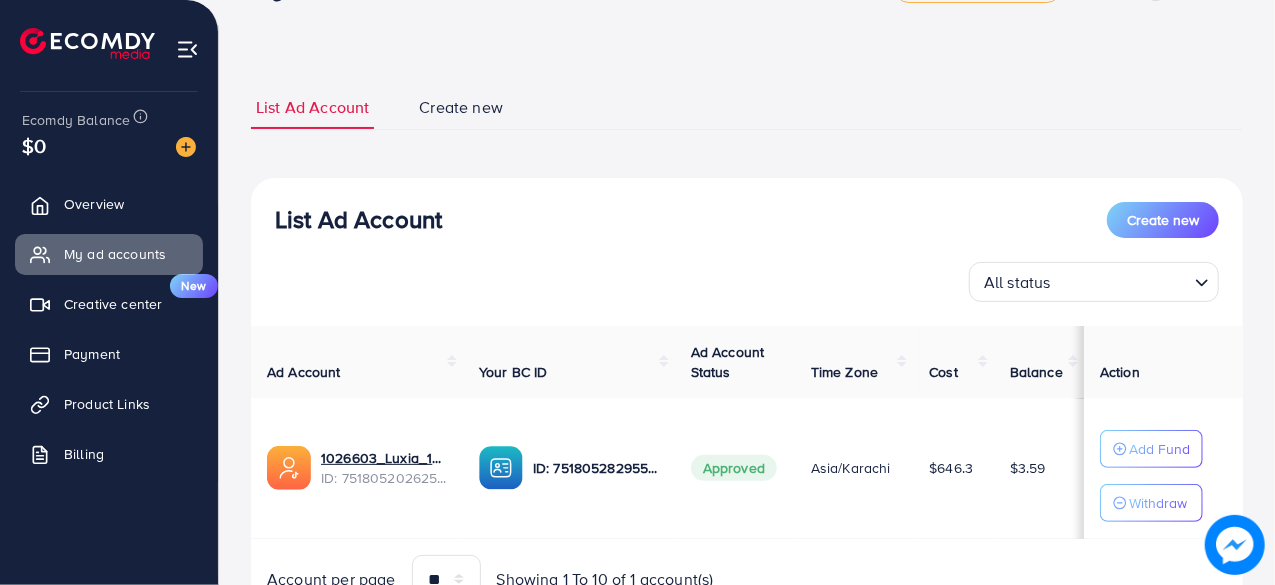 scroll, scrollTop: 0, scrollLeft: 0, axis: both 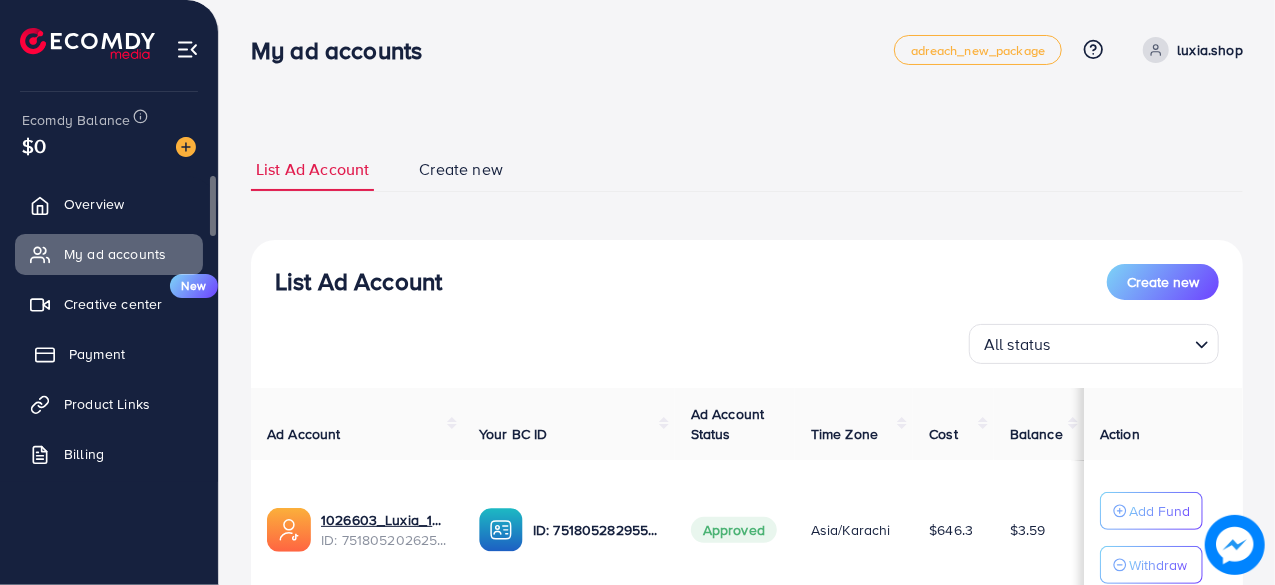 click on "Payment" at bounding box center [109, 354] 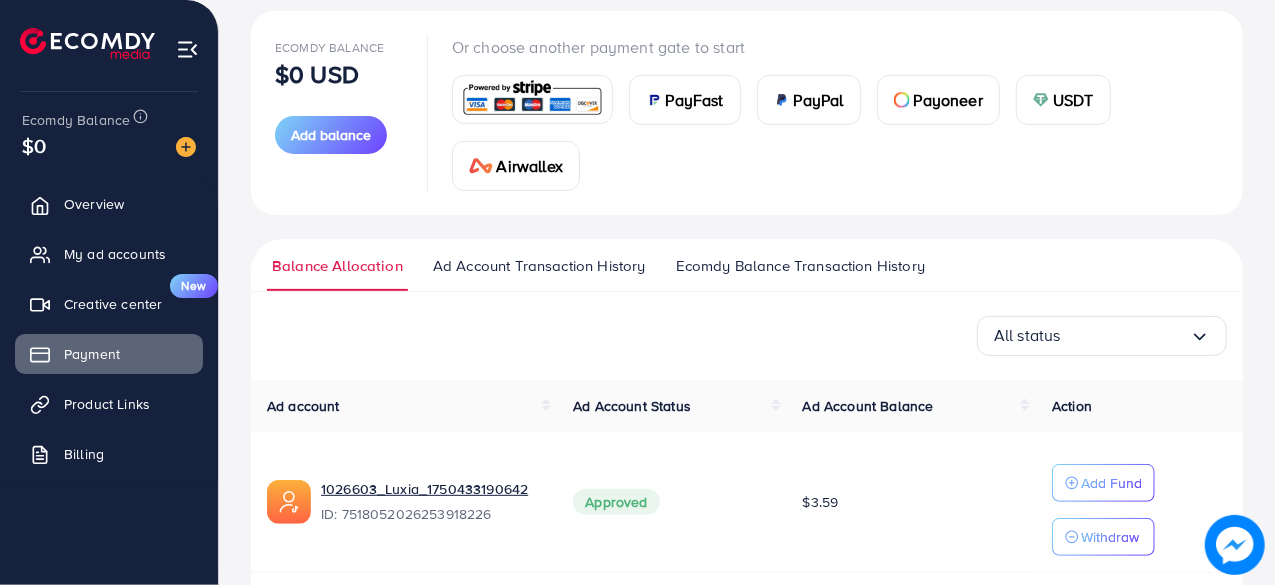scroll, scrollTop: 196, scrollLeft: 0, axis: vertical 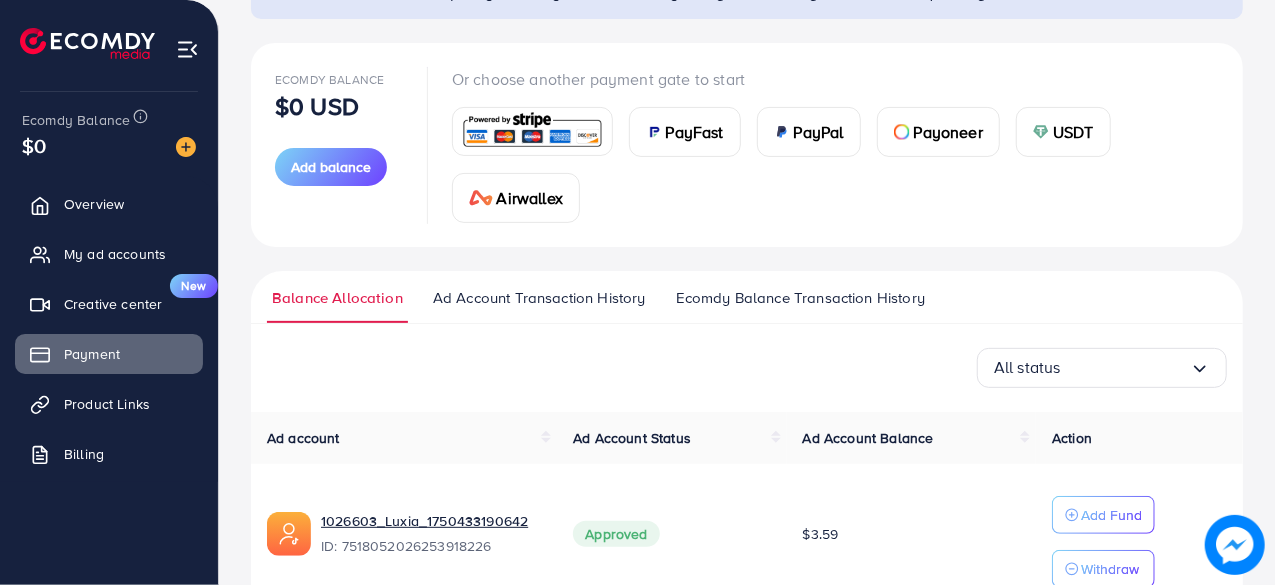 click on "Ad Account Transaction History" at bounding box center [539, 305] 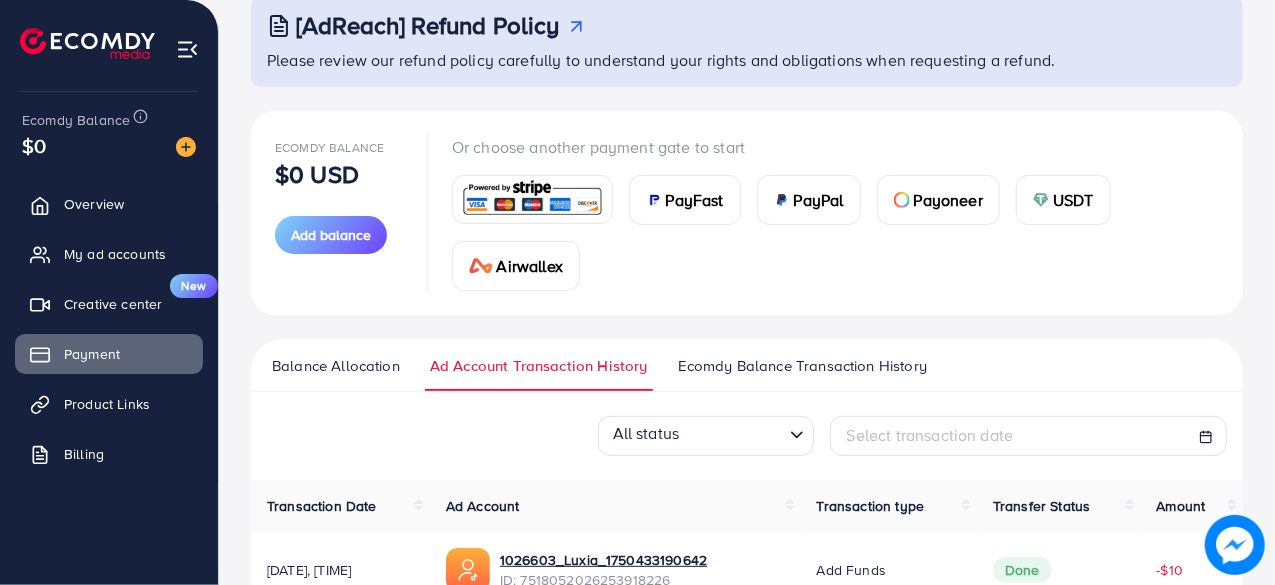 scroll, scrollTop: 300, scrollLeft: 0, axis: vertical 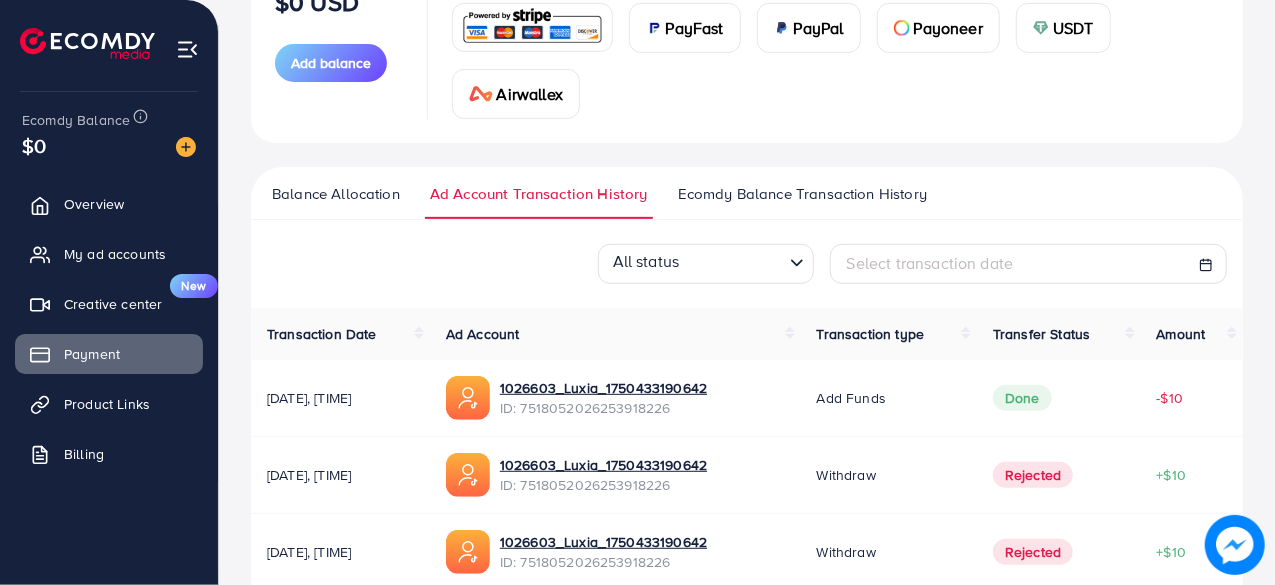 click on "Ecomdy Balance Transaction History" at bounding box center [802, 194] 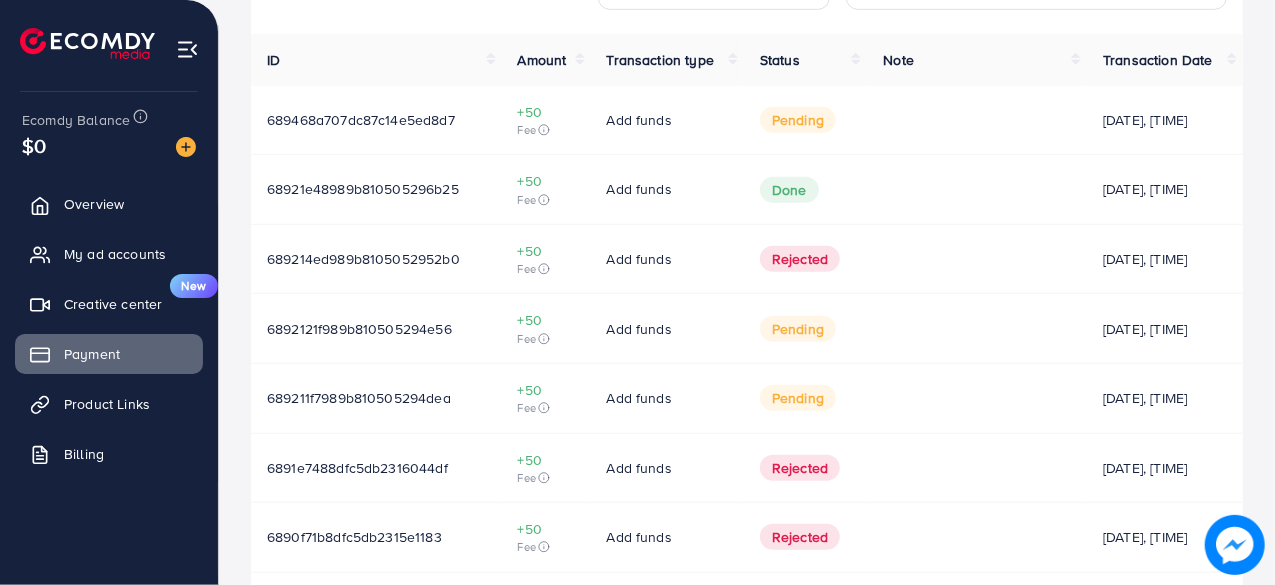 scroll, scrollTop: 465, scrollLeft: 0, axis: vertical 